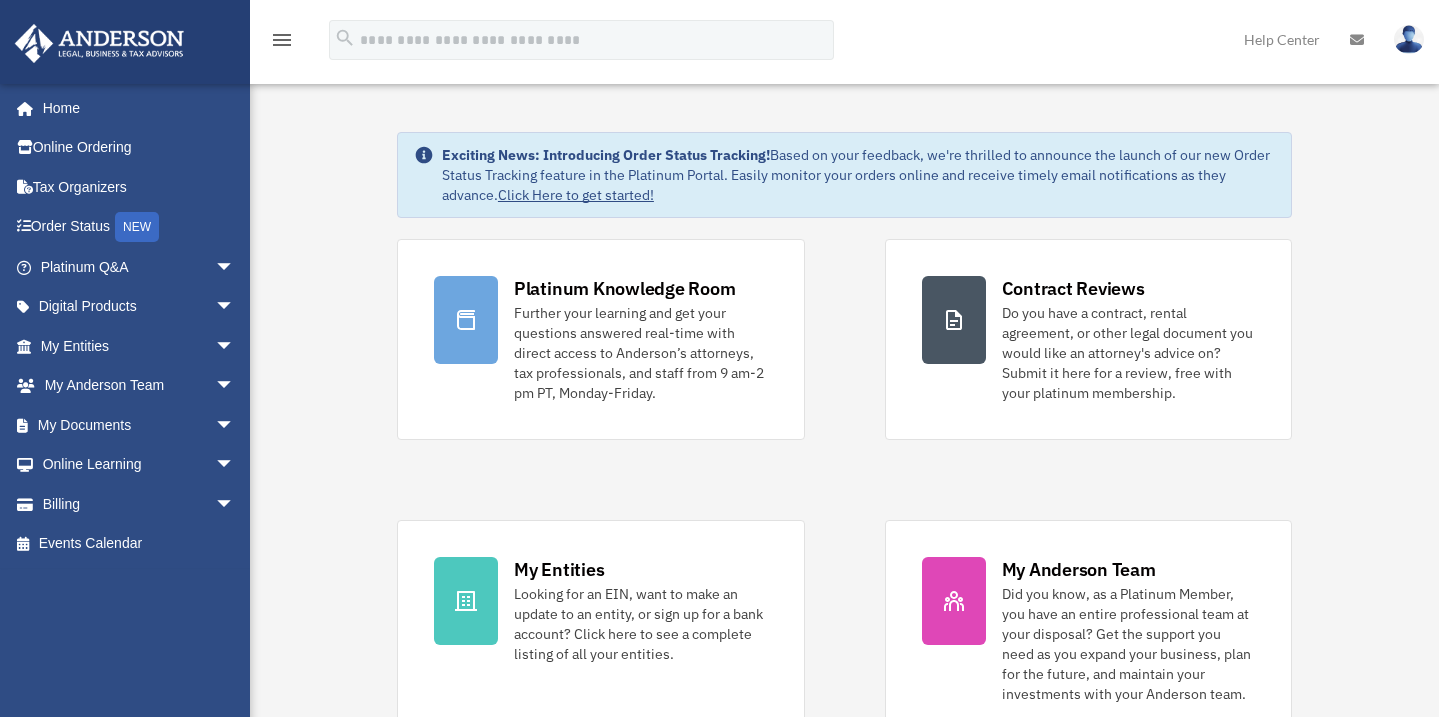 scroll, scrollTop: 0, scrollLeft: 0, axis: both 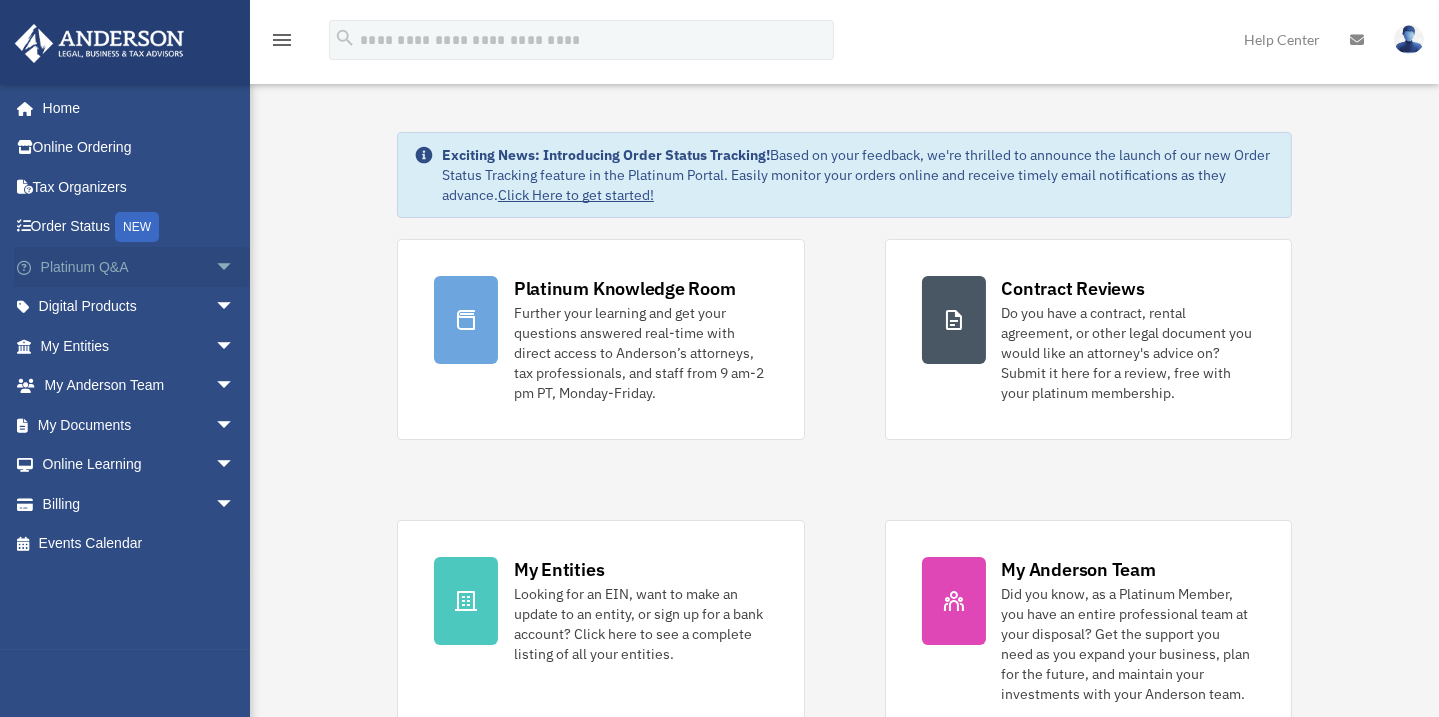 click on "arrow_drop_down" at bounding box center (235, 267) 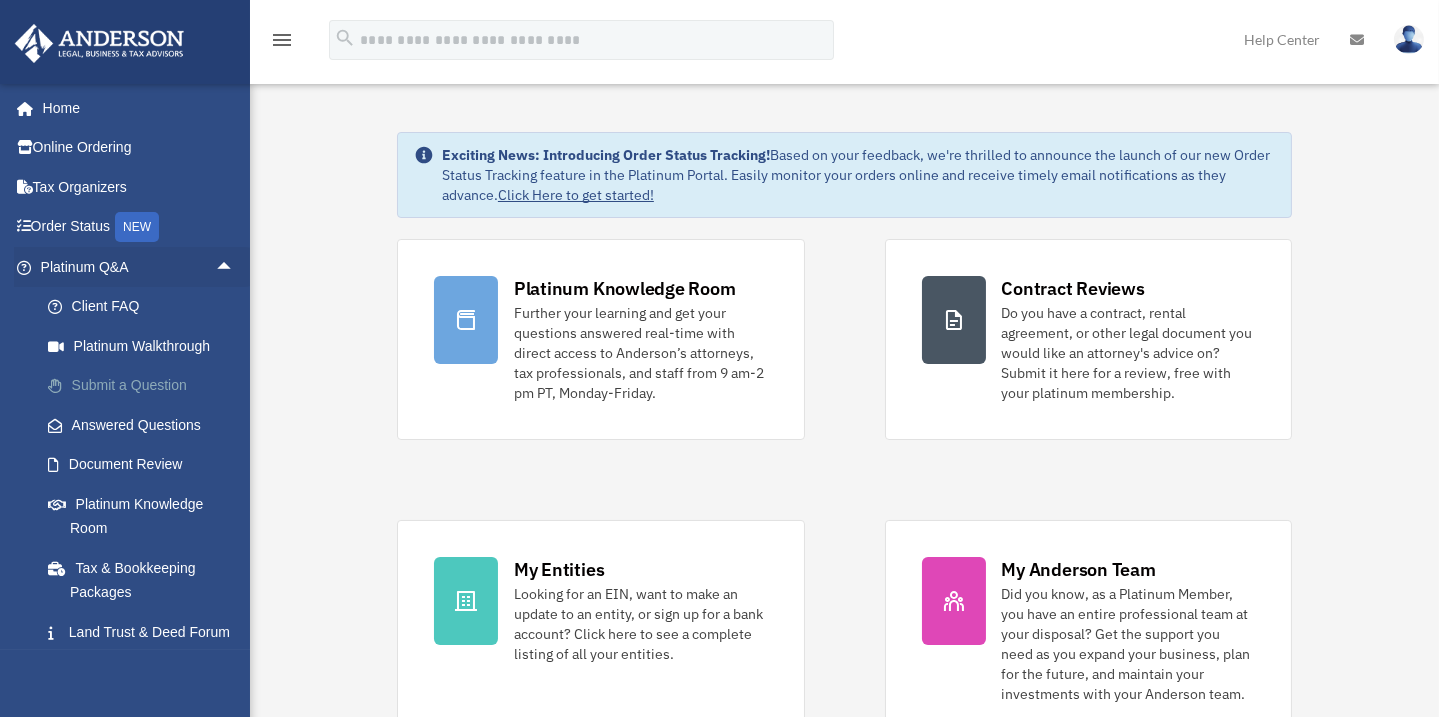 click on "Submit a Question" at bounding box center (146, 386) 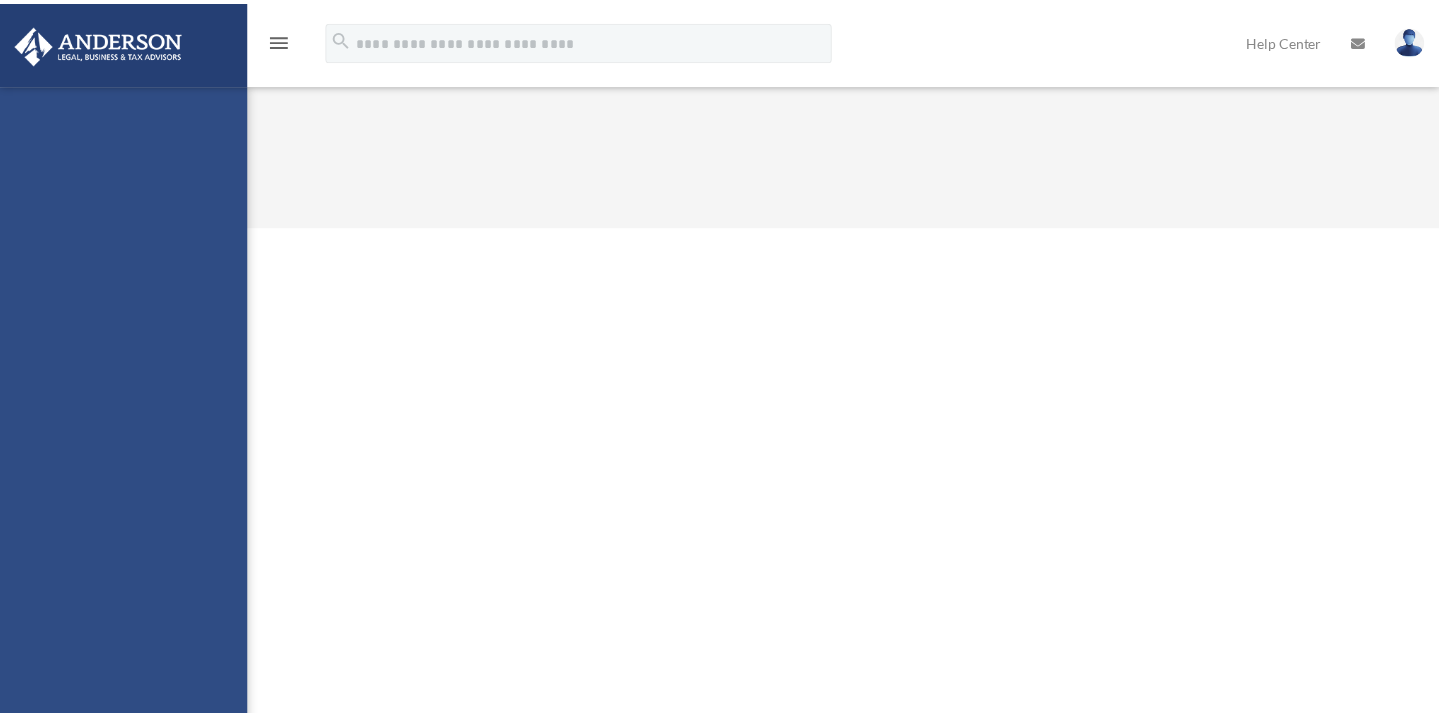 scroll, scrollTop: 0, scrollLeft: 0, axis: both 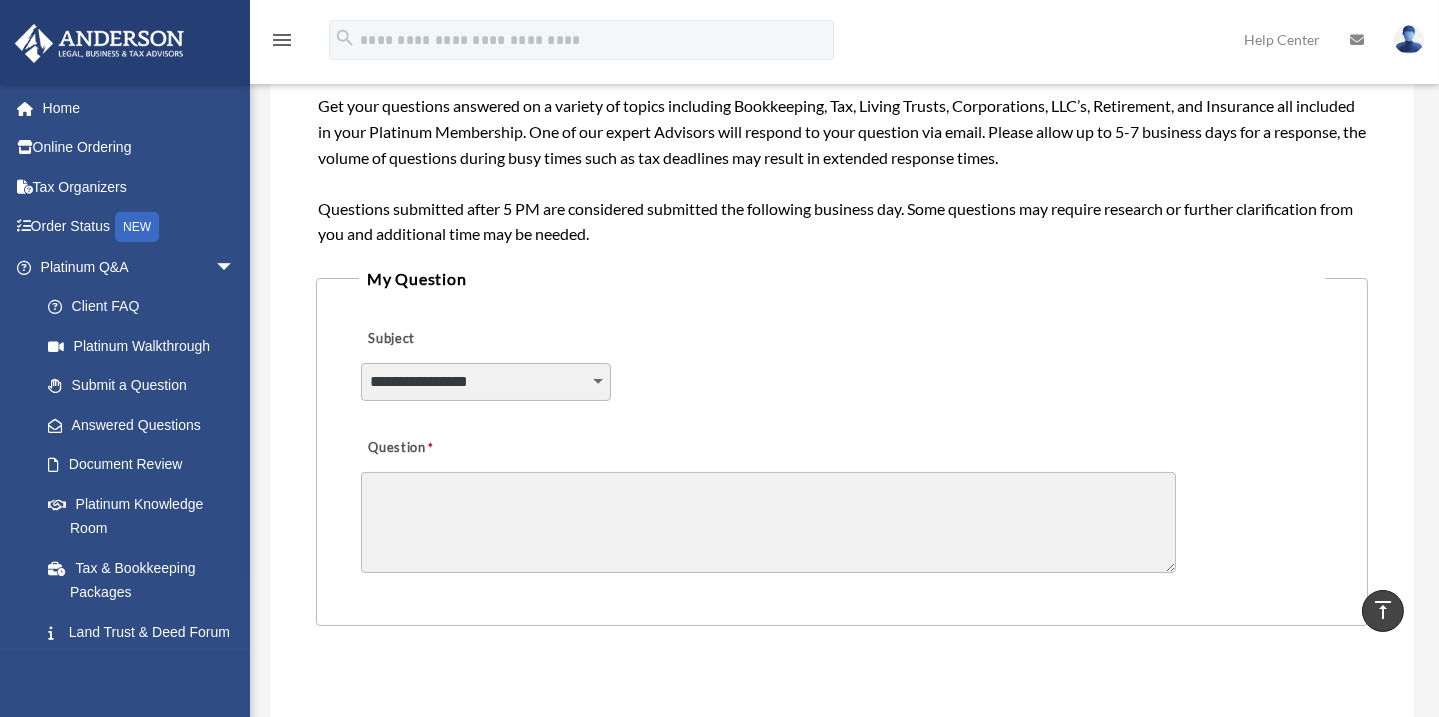 click on "**********" at bounding box center [486, 382] 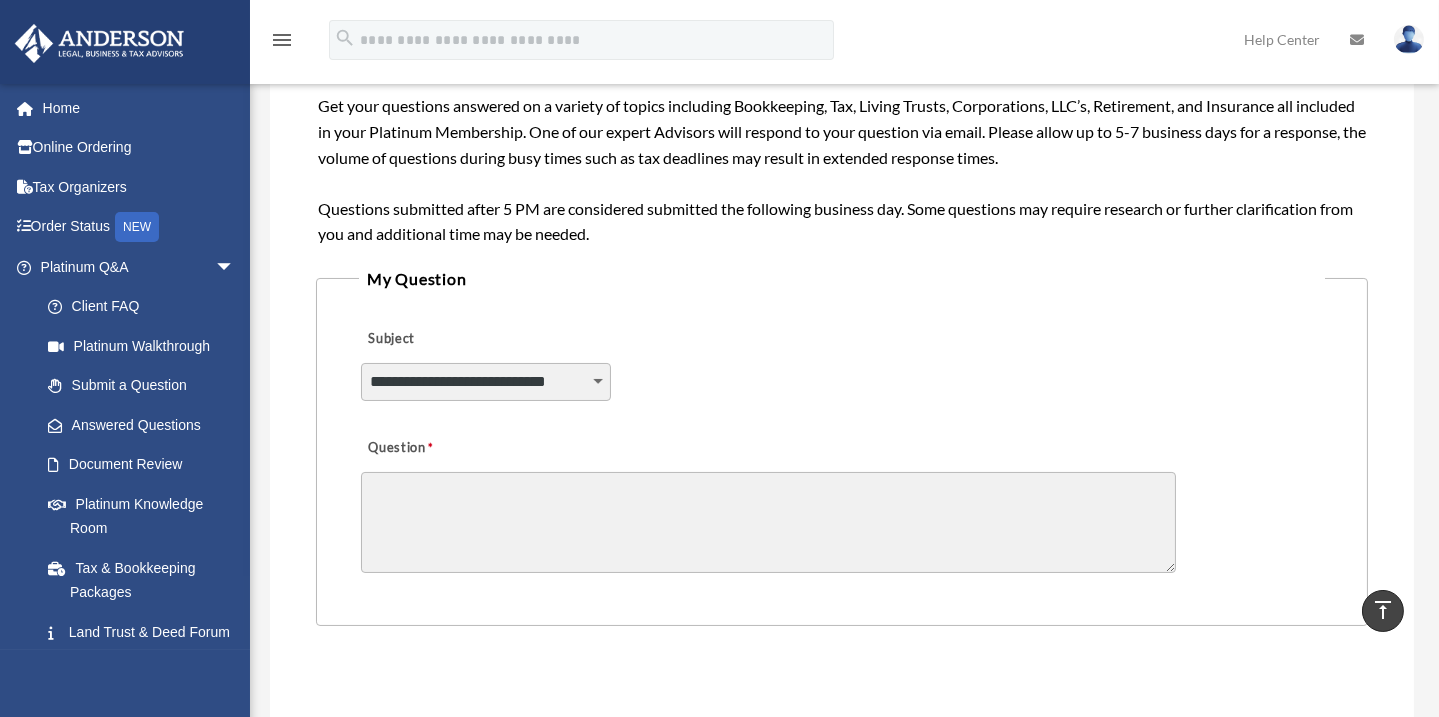 click on "**********" at bounding box center (486, 382) 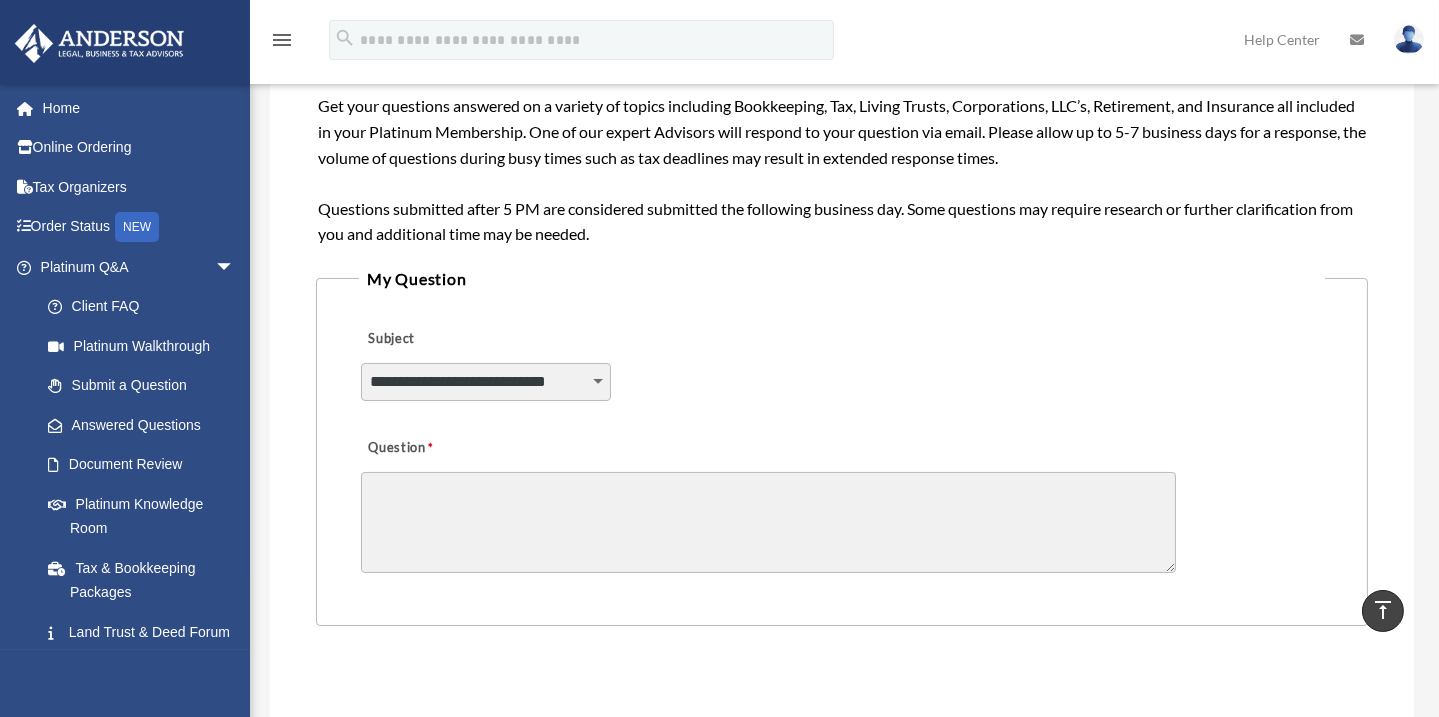 click on "Question" at bounding box center (768, 522) 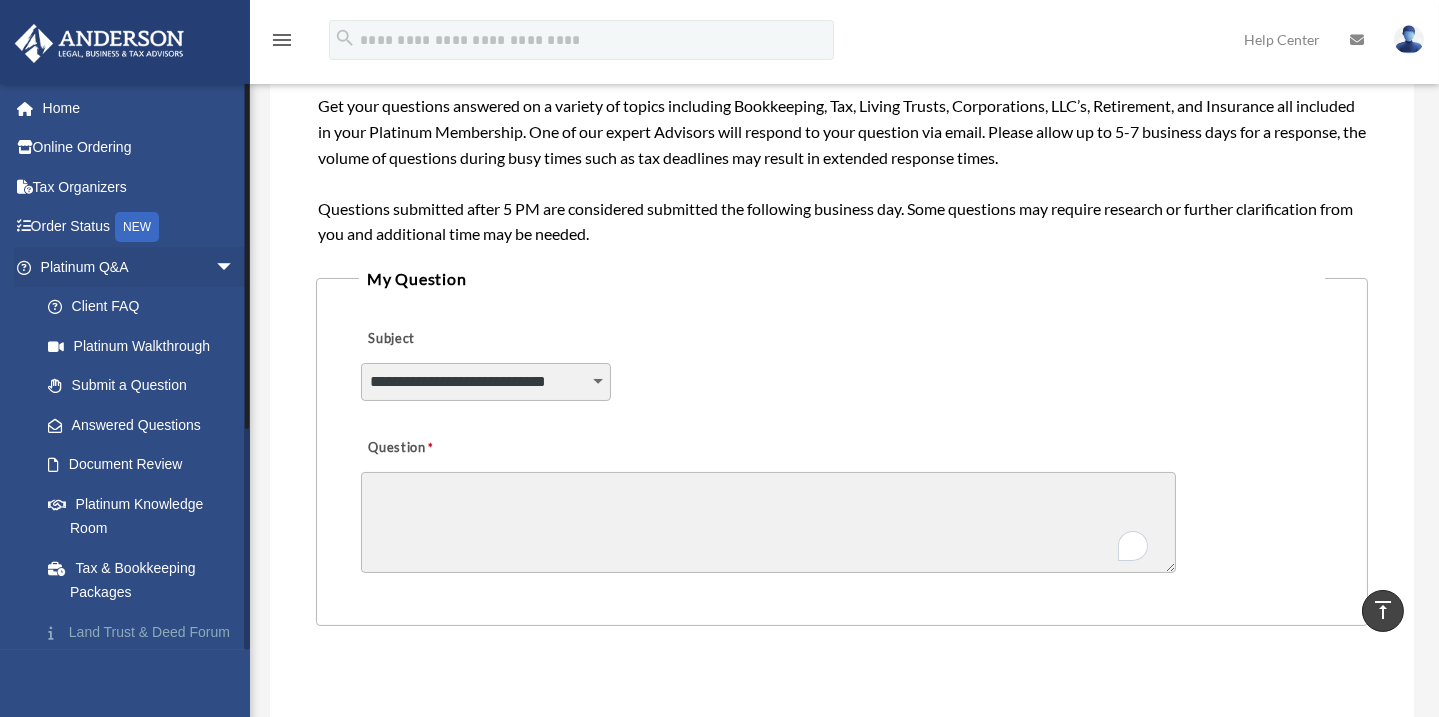 click on "Land Trust & Deed Forum" at bounding box center (146, 632) 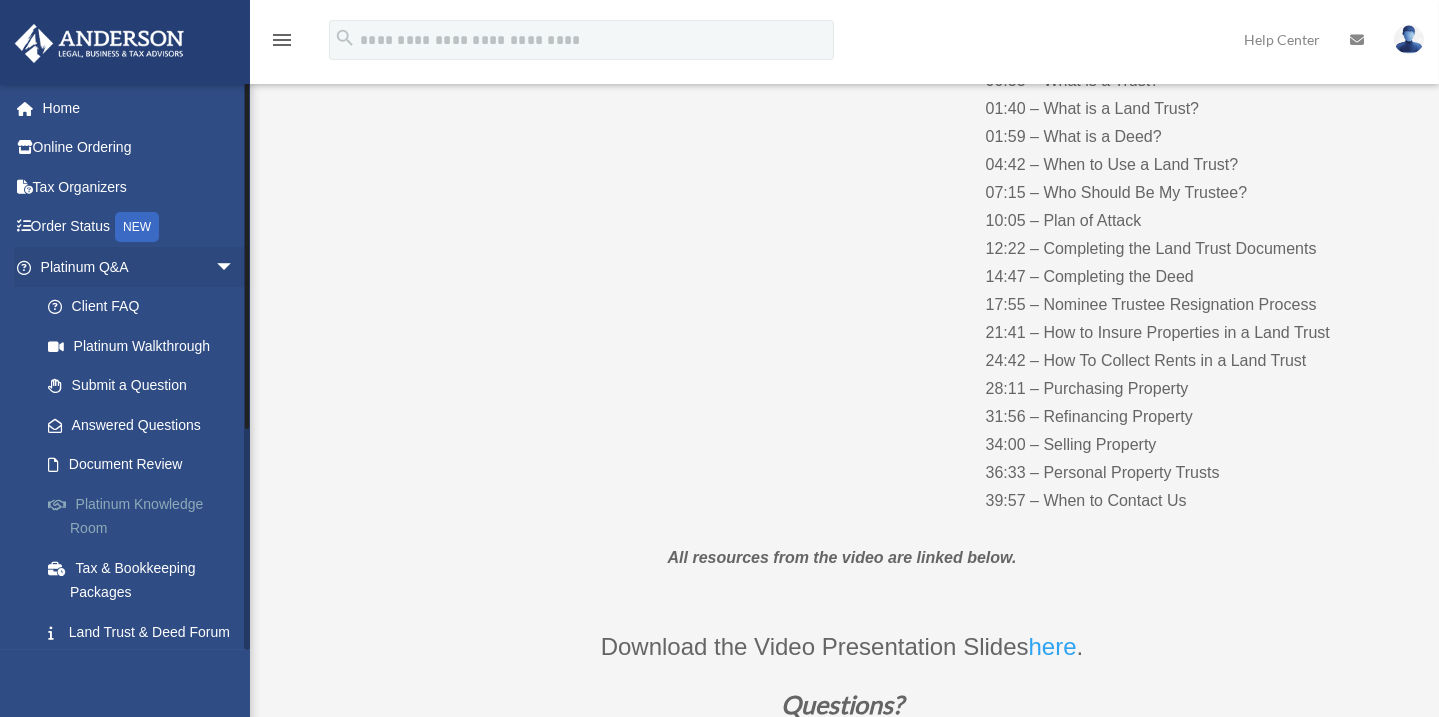 scroll, scrollTop: 400, scrollLeft: 0, axis: vertical 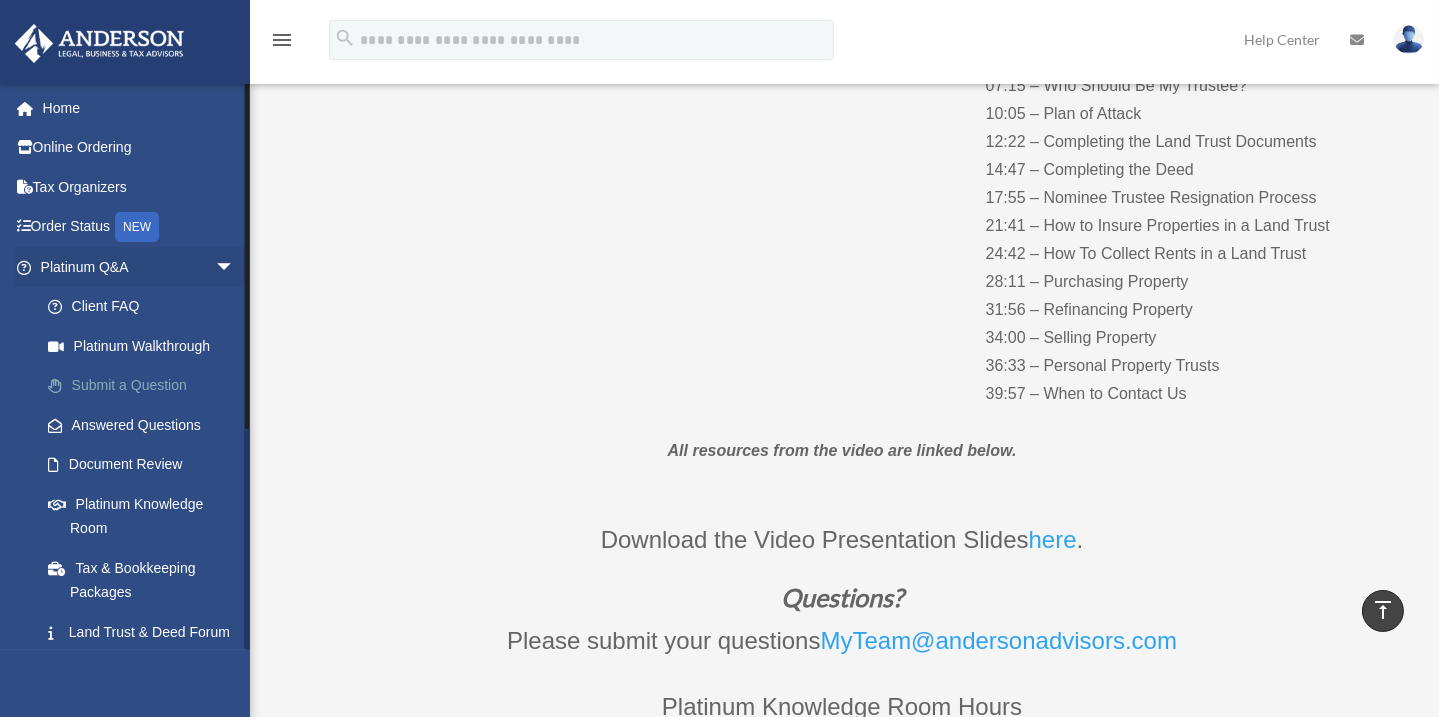 click on "Submit a Question" at bounding box center (146, 386) 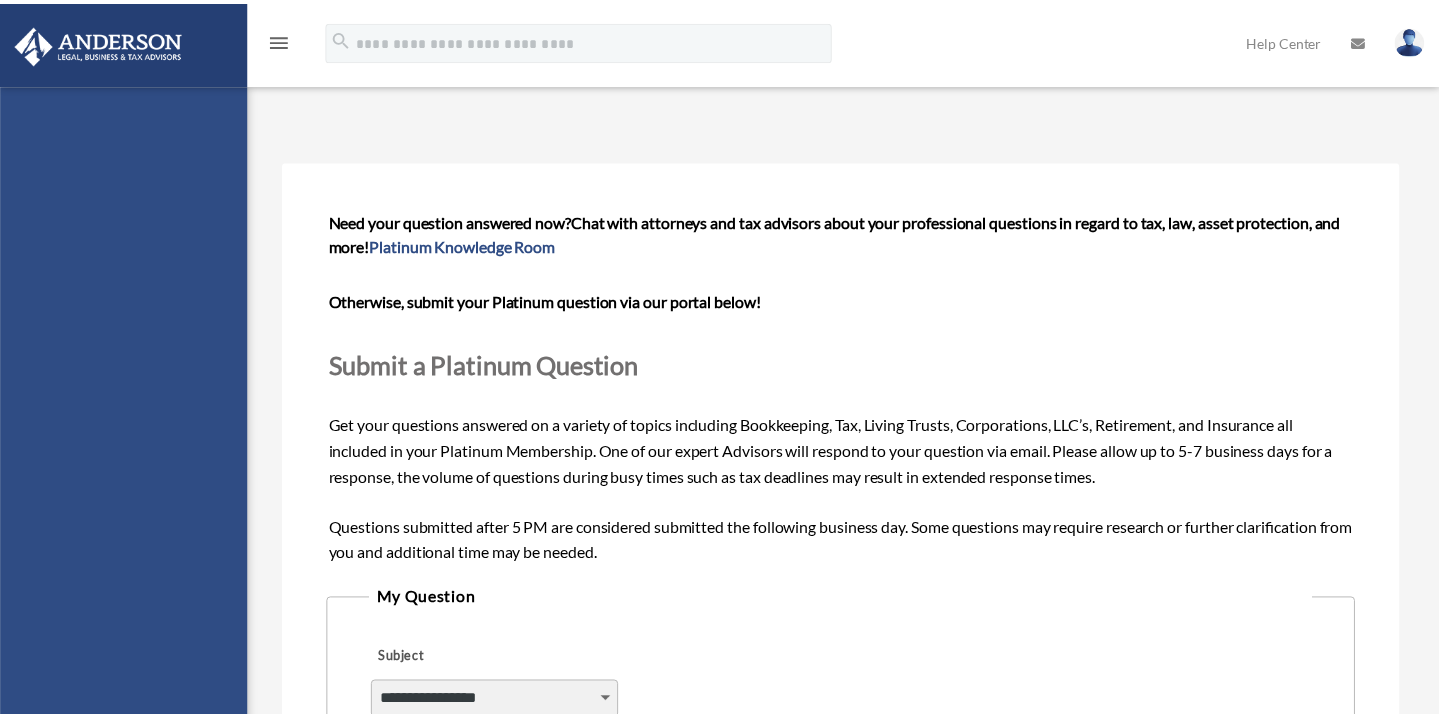 scroll, scrollTop: 0, scrollLeft: 0, axis: both 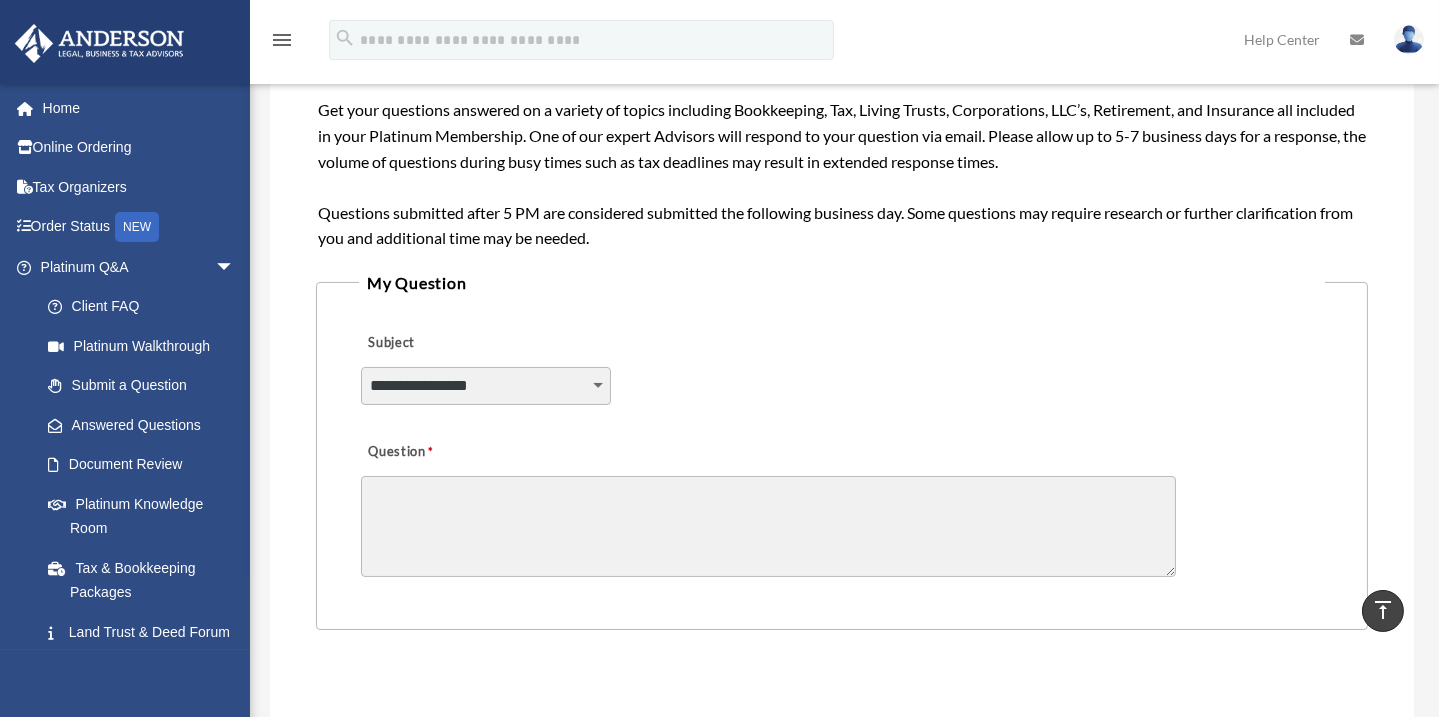 click on "**********" at bounding box center (486, 386) 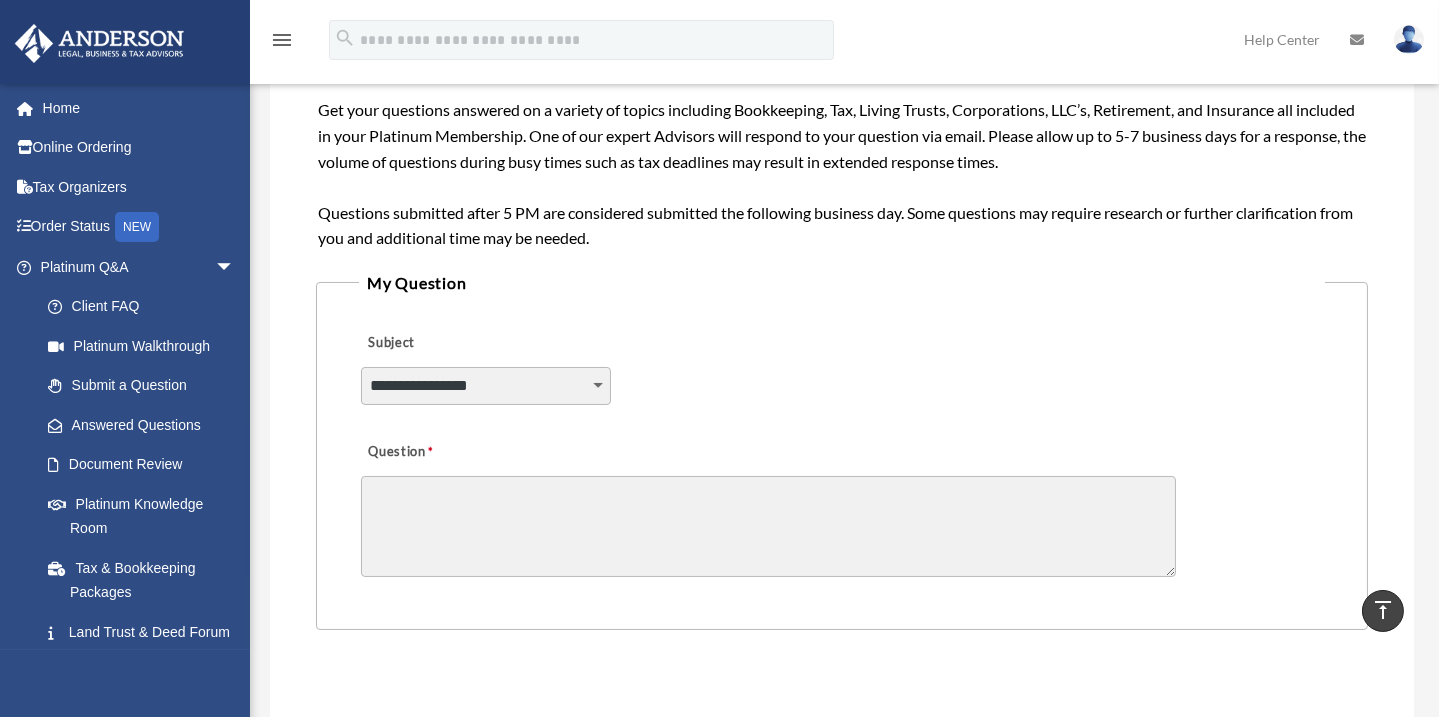 select on "******" 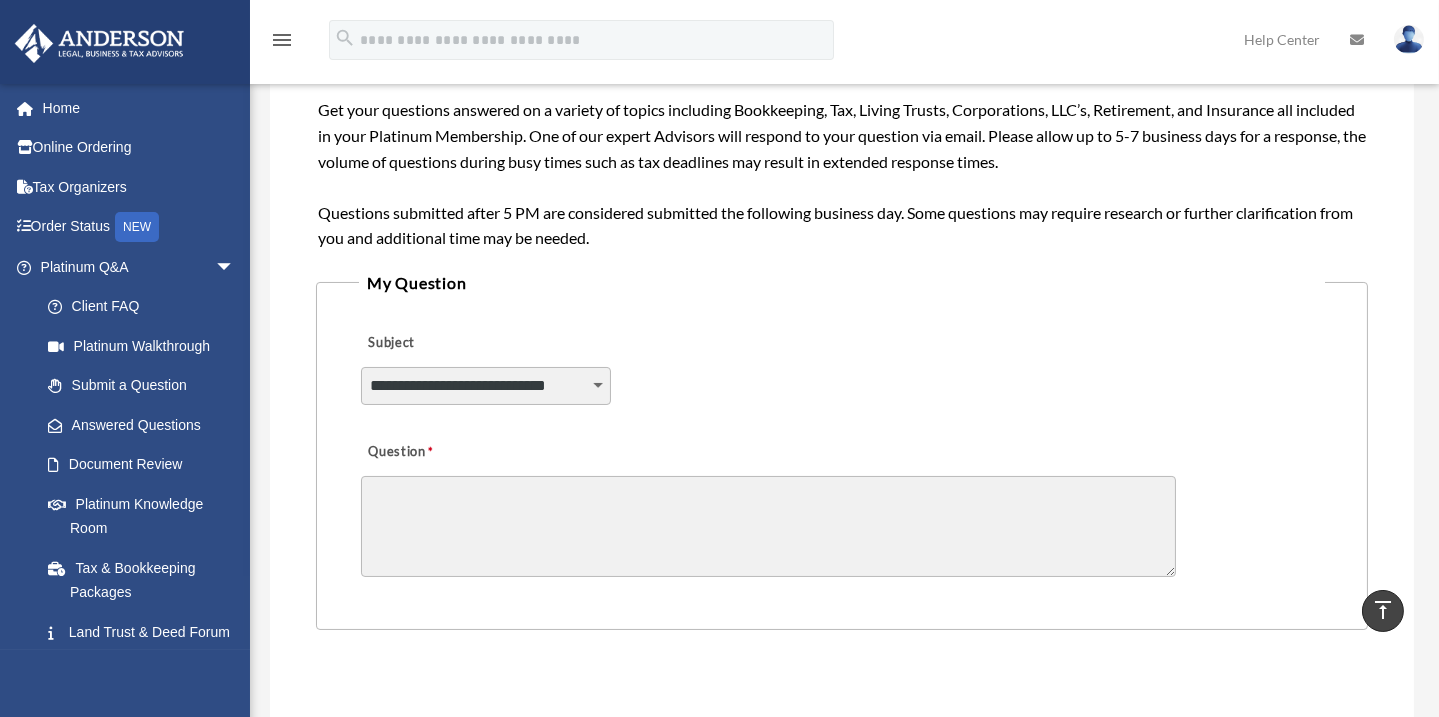 click on "**********" at bounding box center (486, 386) 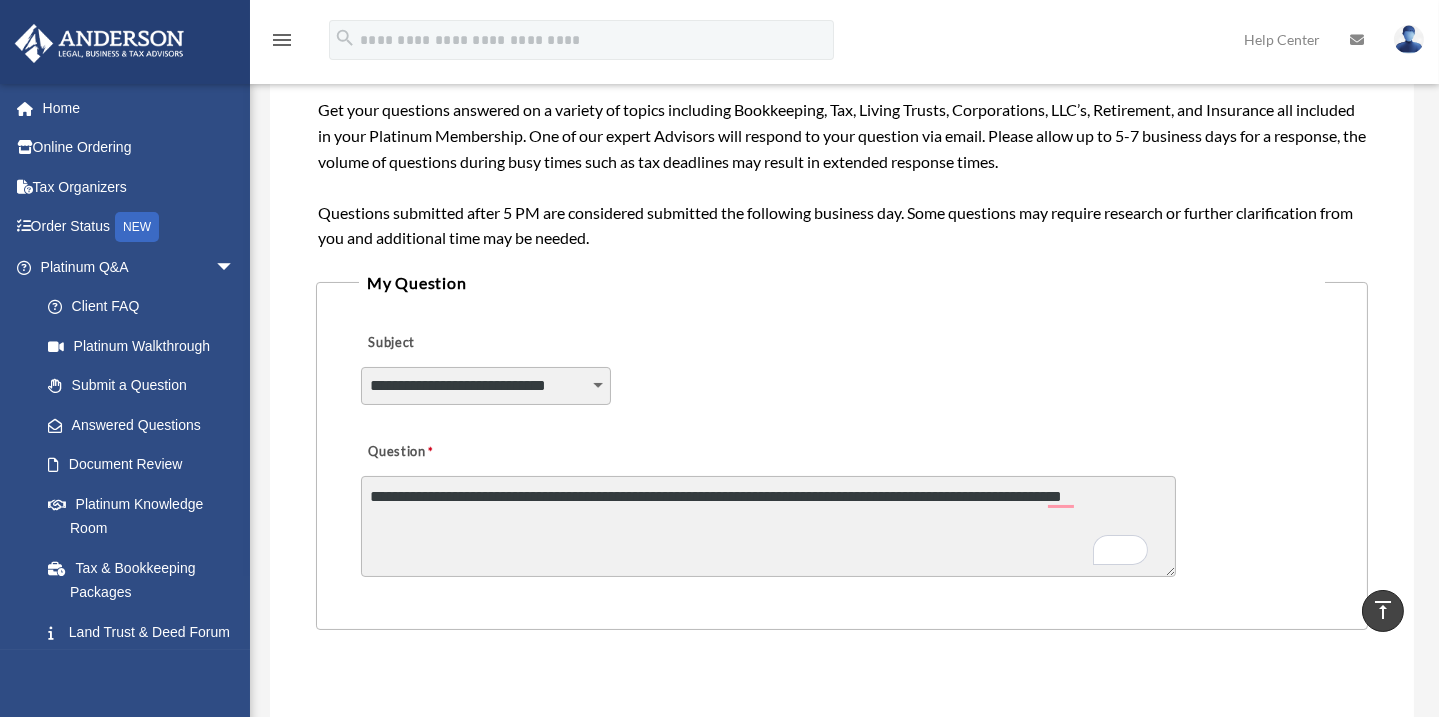 drag, startPoint x: 954, startPoint y: 492, endPoint x: 968, endPoint y: 492, distance: 14 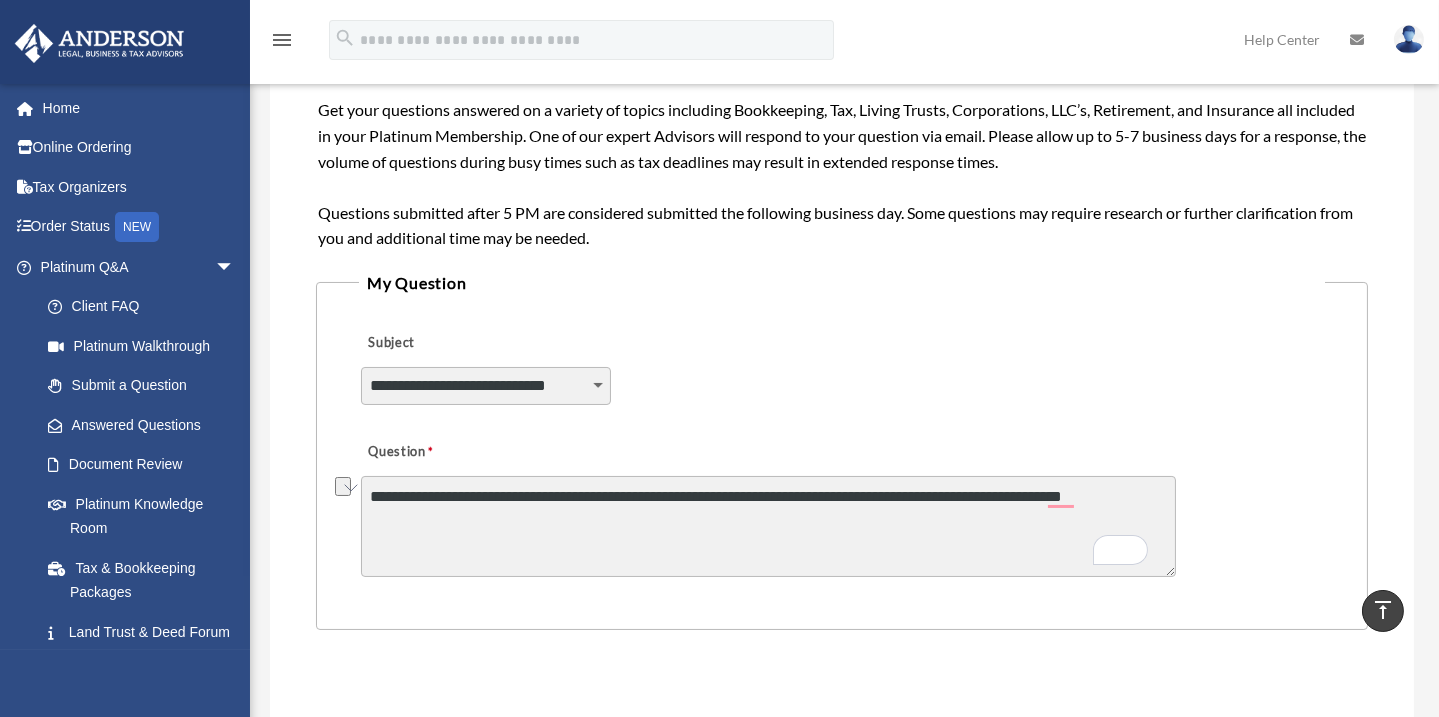 drag, startPoint x: 938, startPoint y: 490, endPoint x: 965, endPoint y: 490, distance: 27 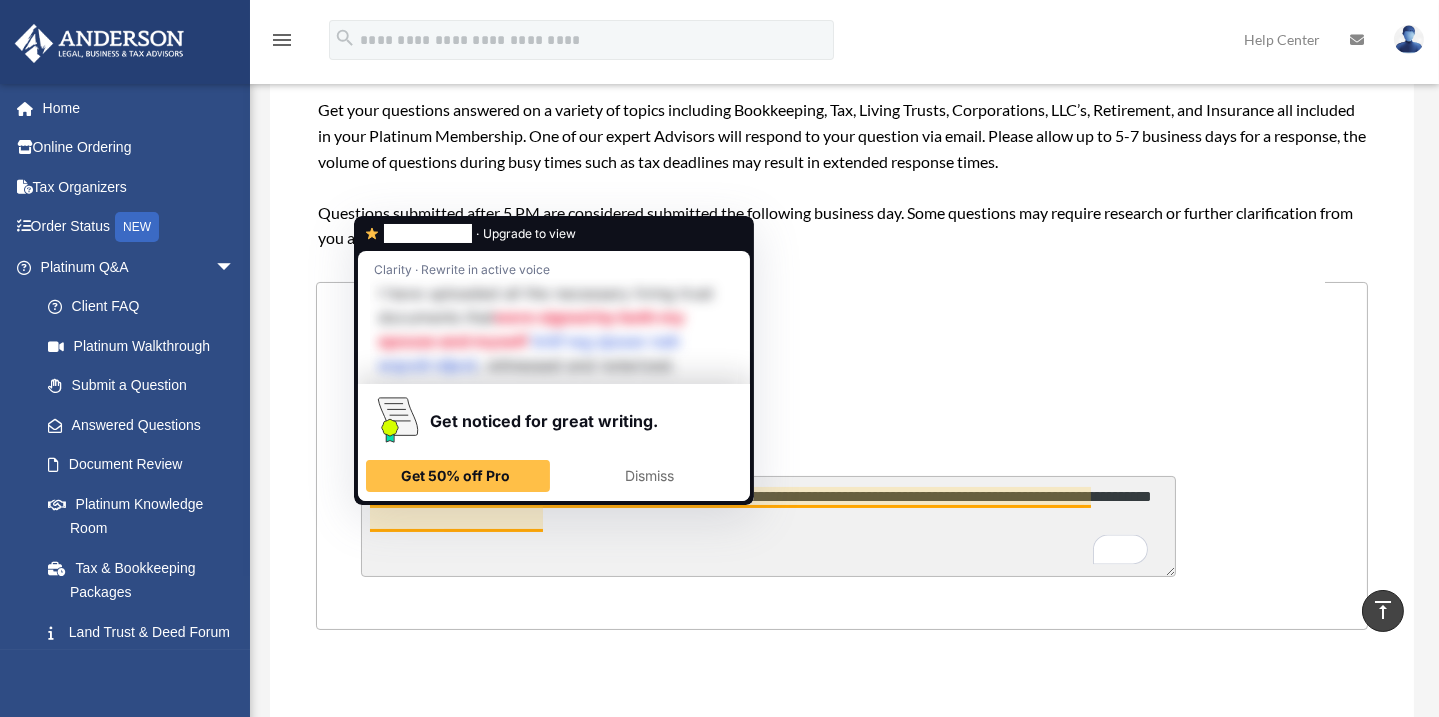 click on "**********" at bounding box center (768, 526) 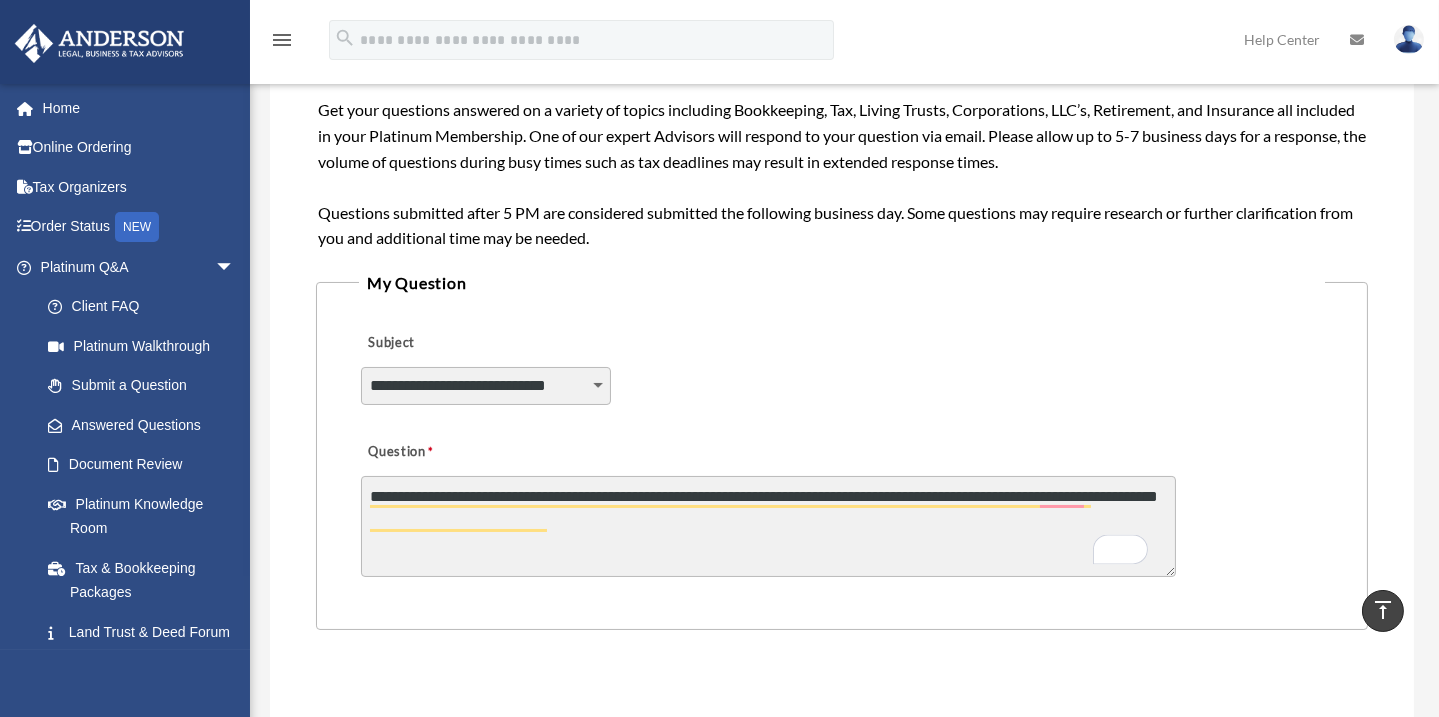 click on "**********" at bounding box center (768, 526) 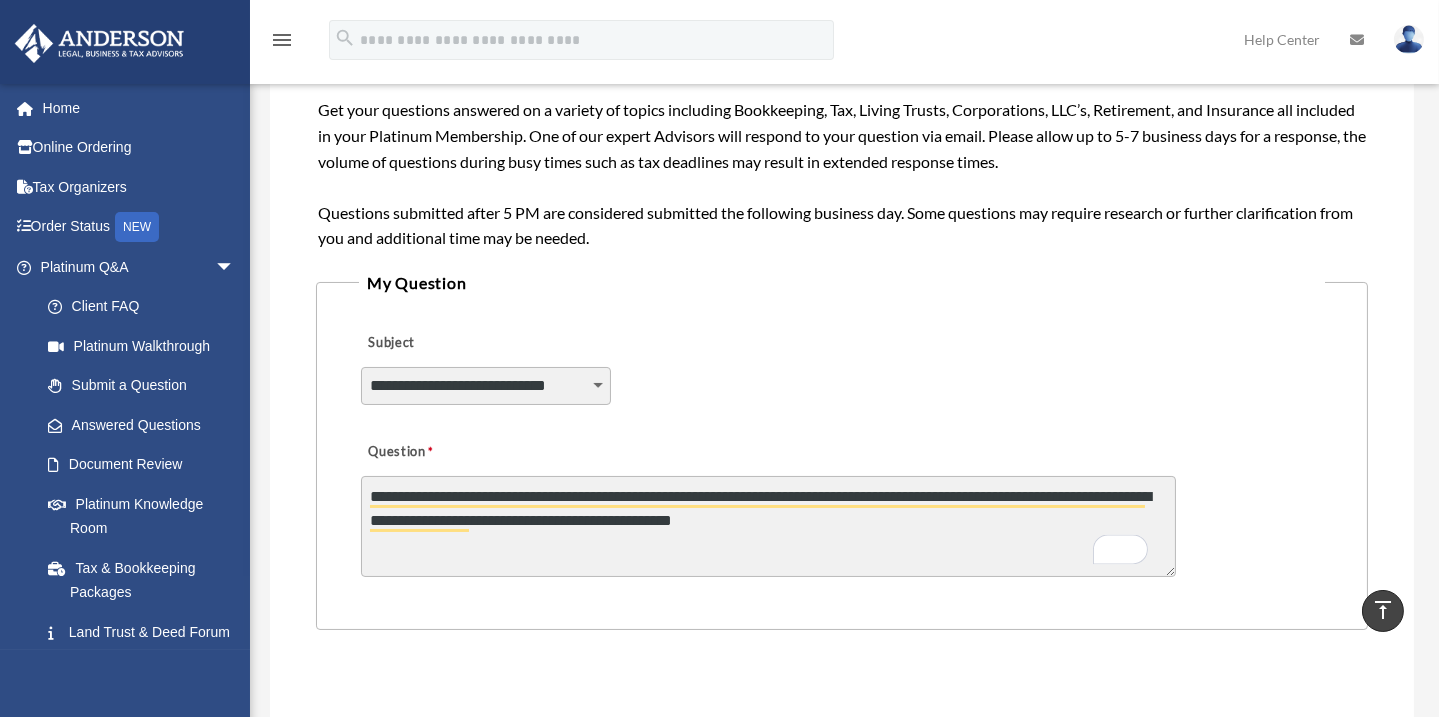 click on "**********" at bounding box center (768, 526) 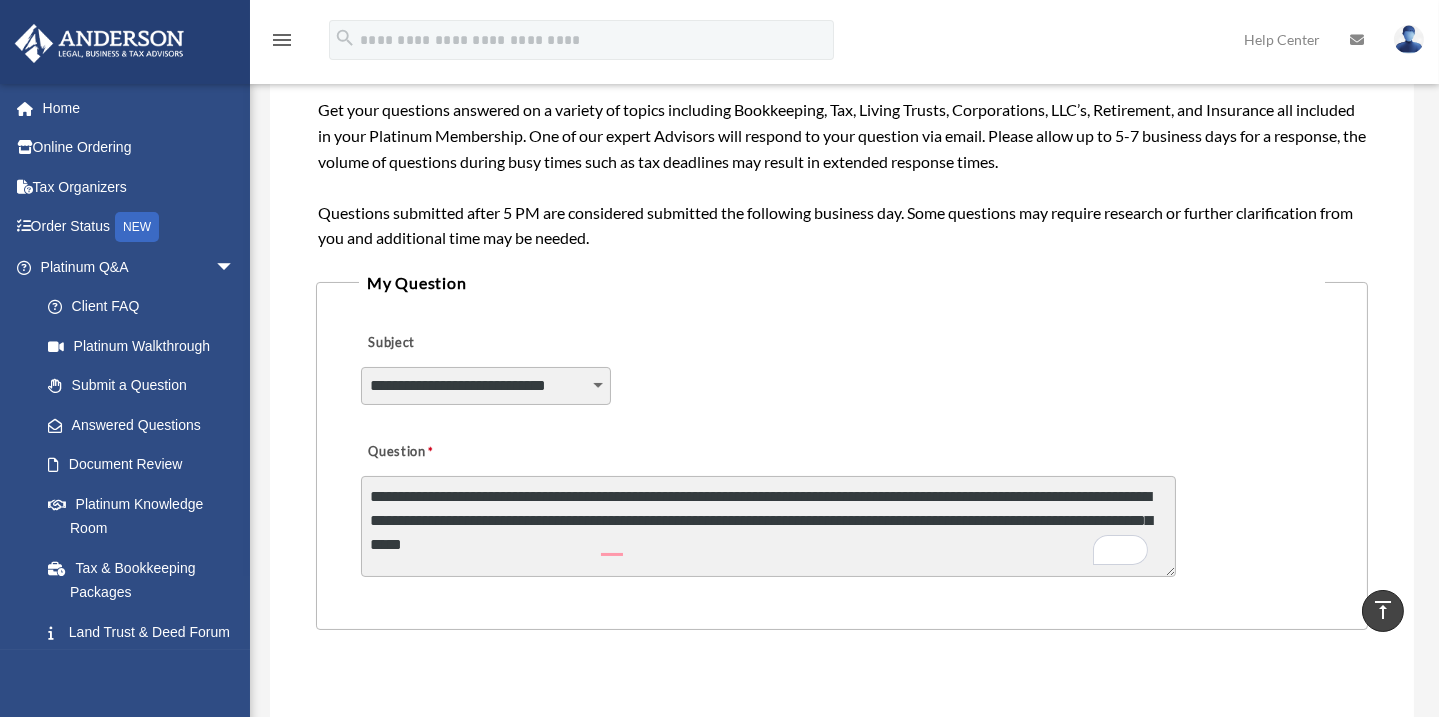 scroll, scrollTop: 1, scrollLeft: 0, axis: vertical 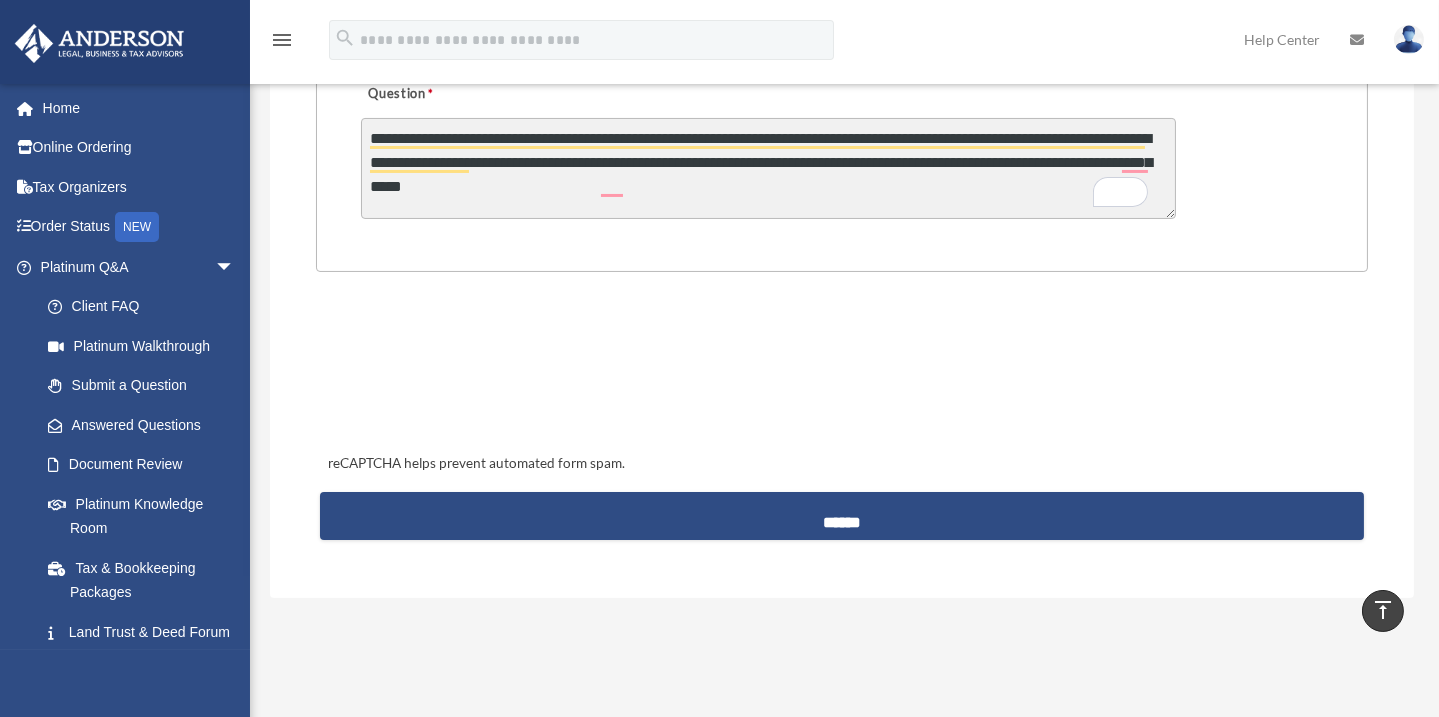 click on "**********" at bounding box center (768, 168) 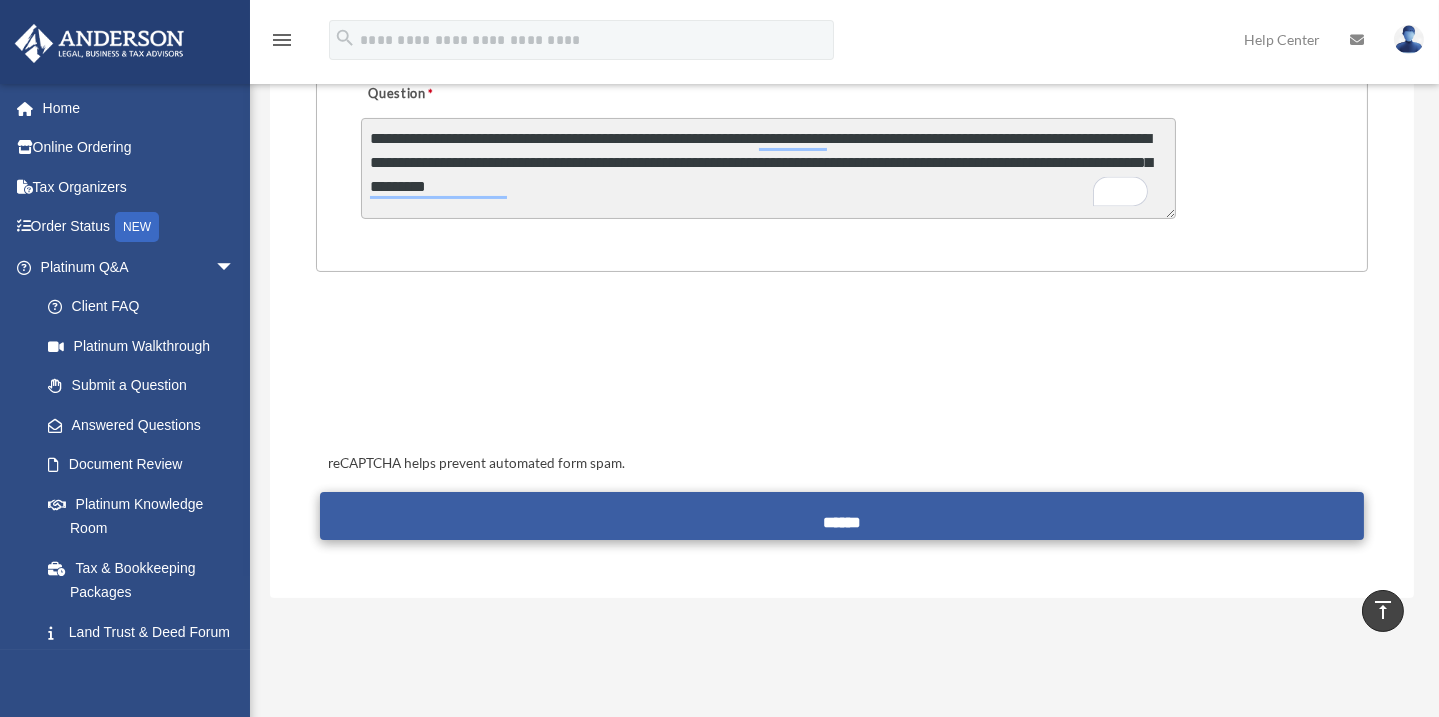 type on "**********" 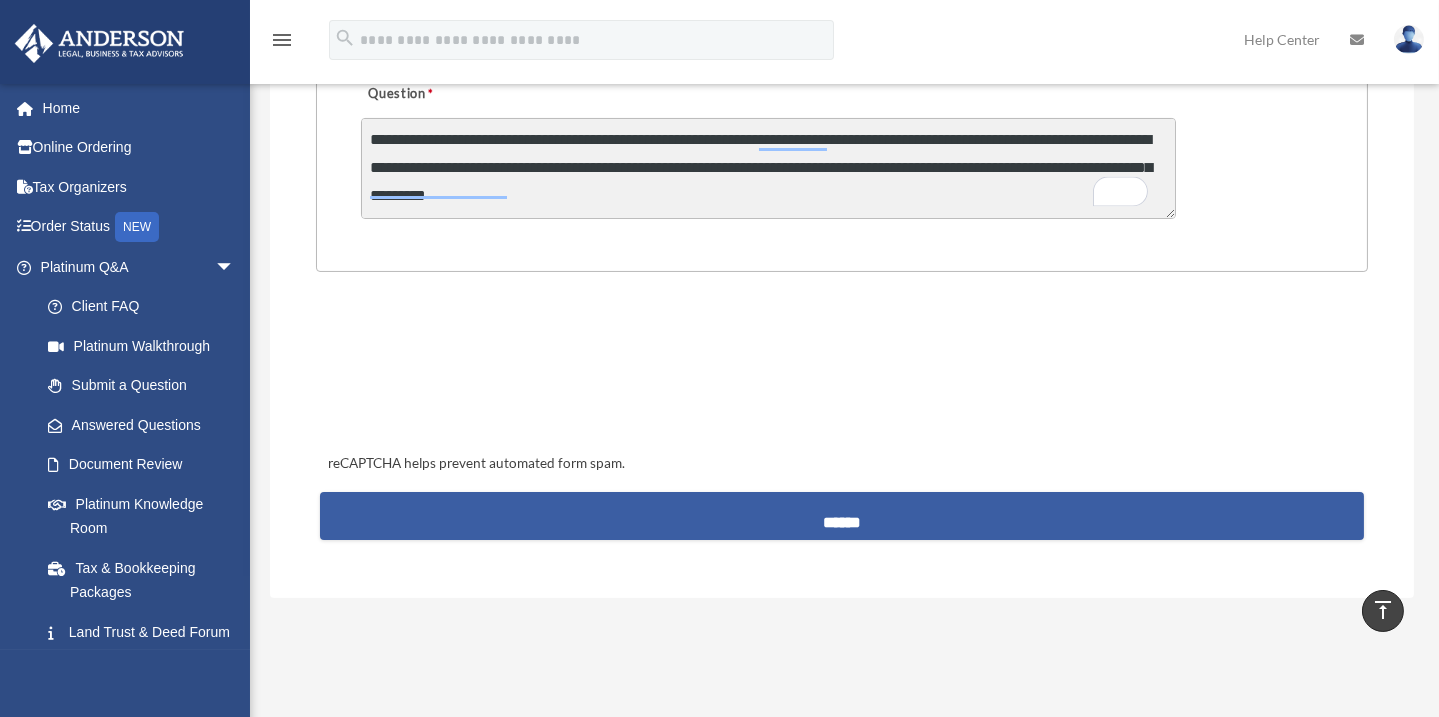 scroll, scrollTop: 3, scrollLeft: 0, axis: vertical 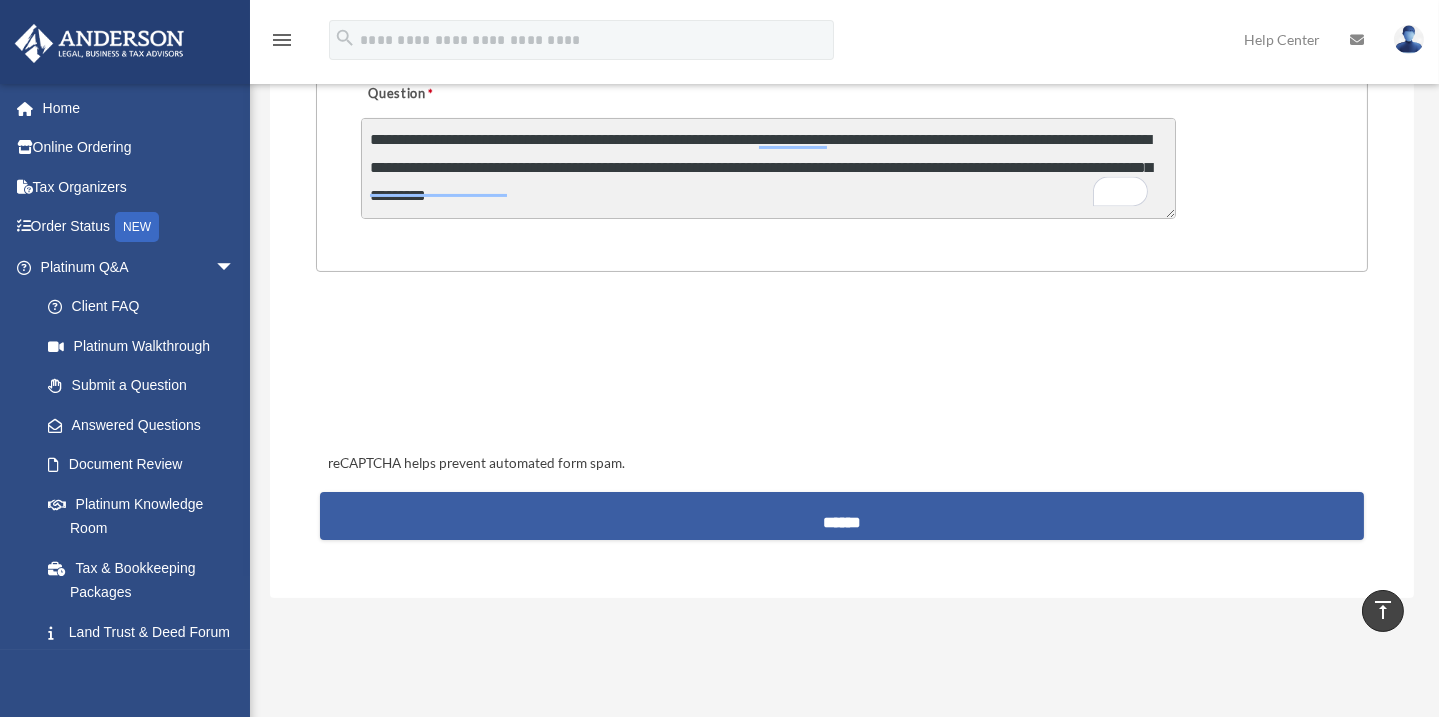 click on "******" at bounding box center [842, 516] 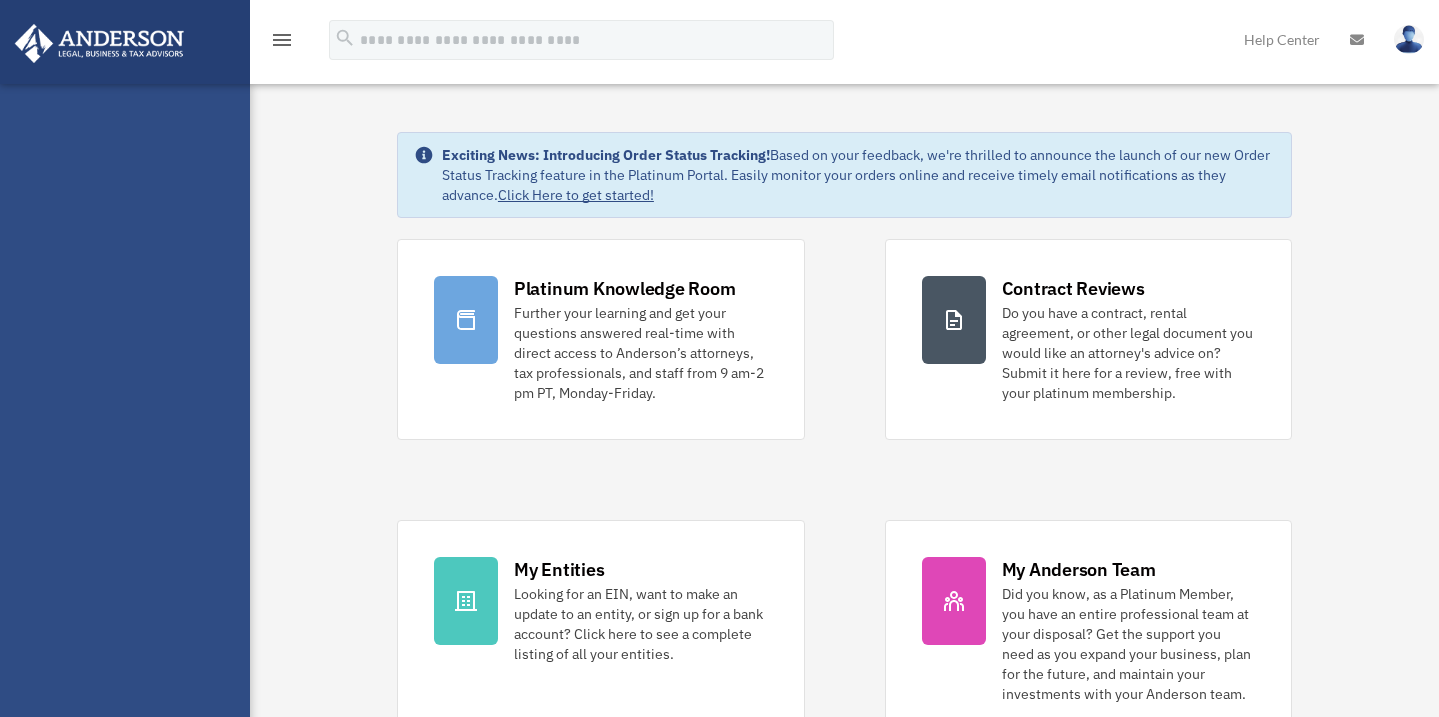 scroll, scrollTop: 0, scrollLeft: 0, axis: both 